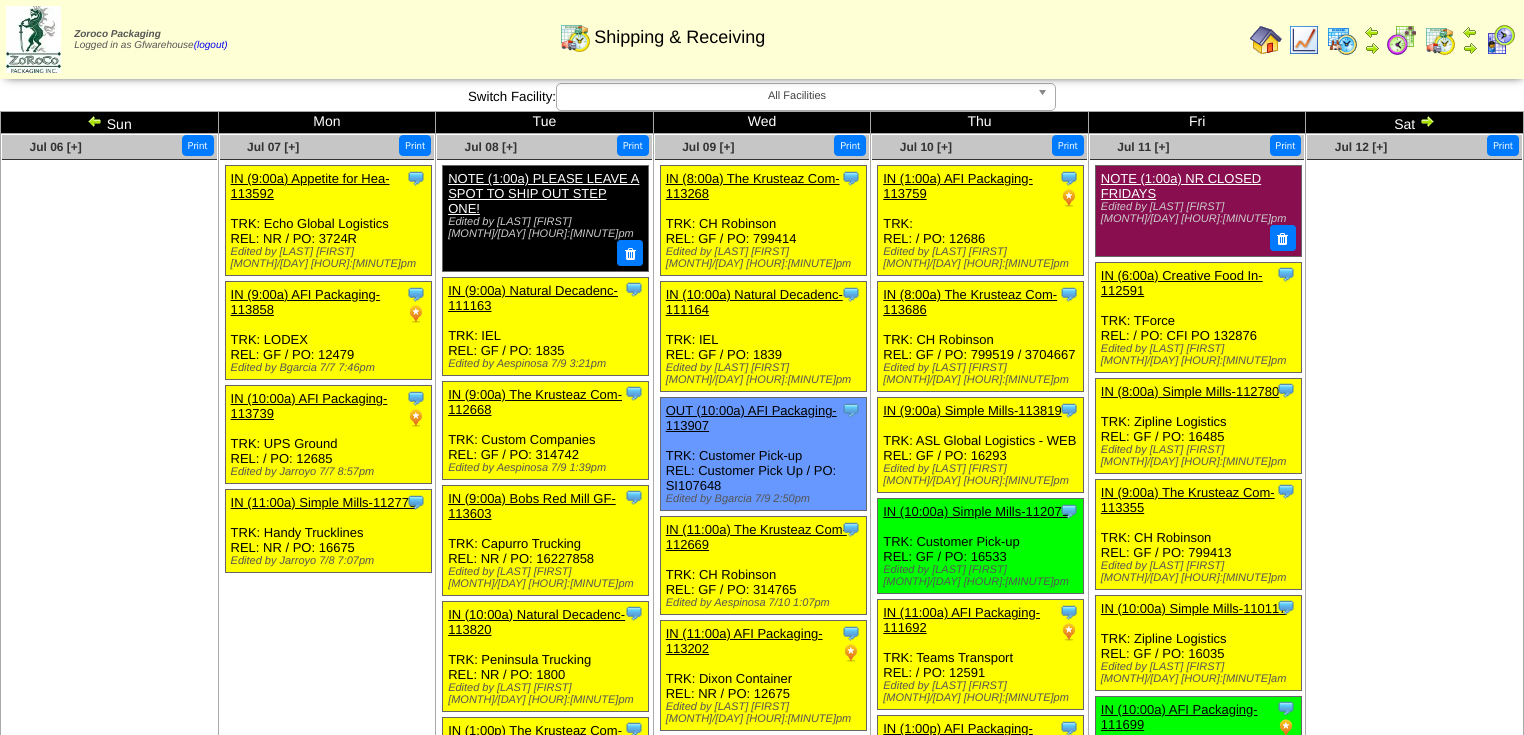 scroll, scrollTop: 240, scrollLeft: 0, axis: vertical 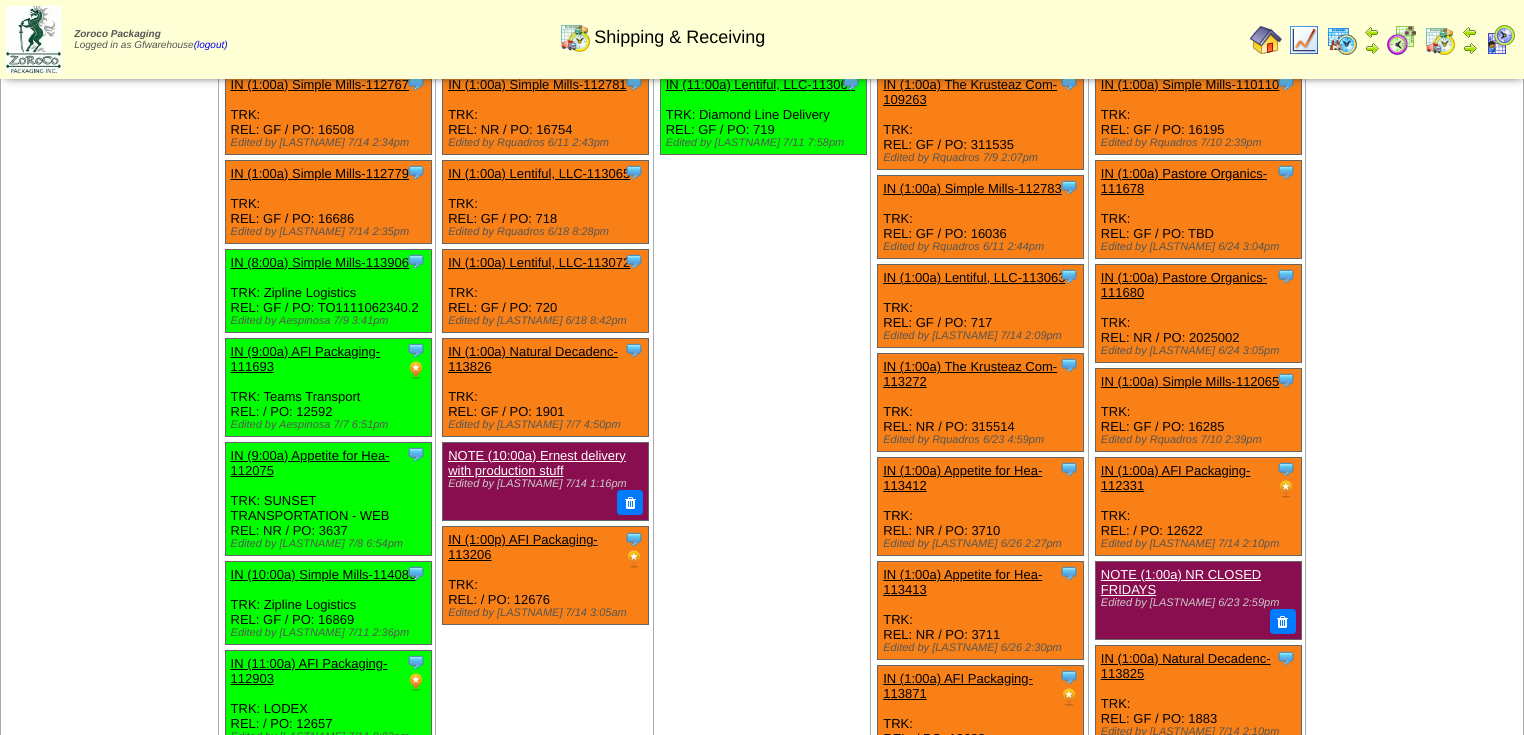 click on "Clone Item
IN
(11:00a)
Lentiful, LLC-113067
Lentiful, LLC
ScheduleID: 113067
140 LBS:
04-01382
(LFL - Dried Green Bell Pepper 1/4inch (LB))
354" at bounding box center [762, 221] 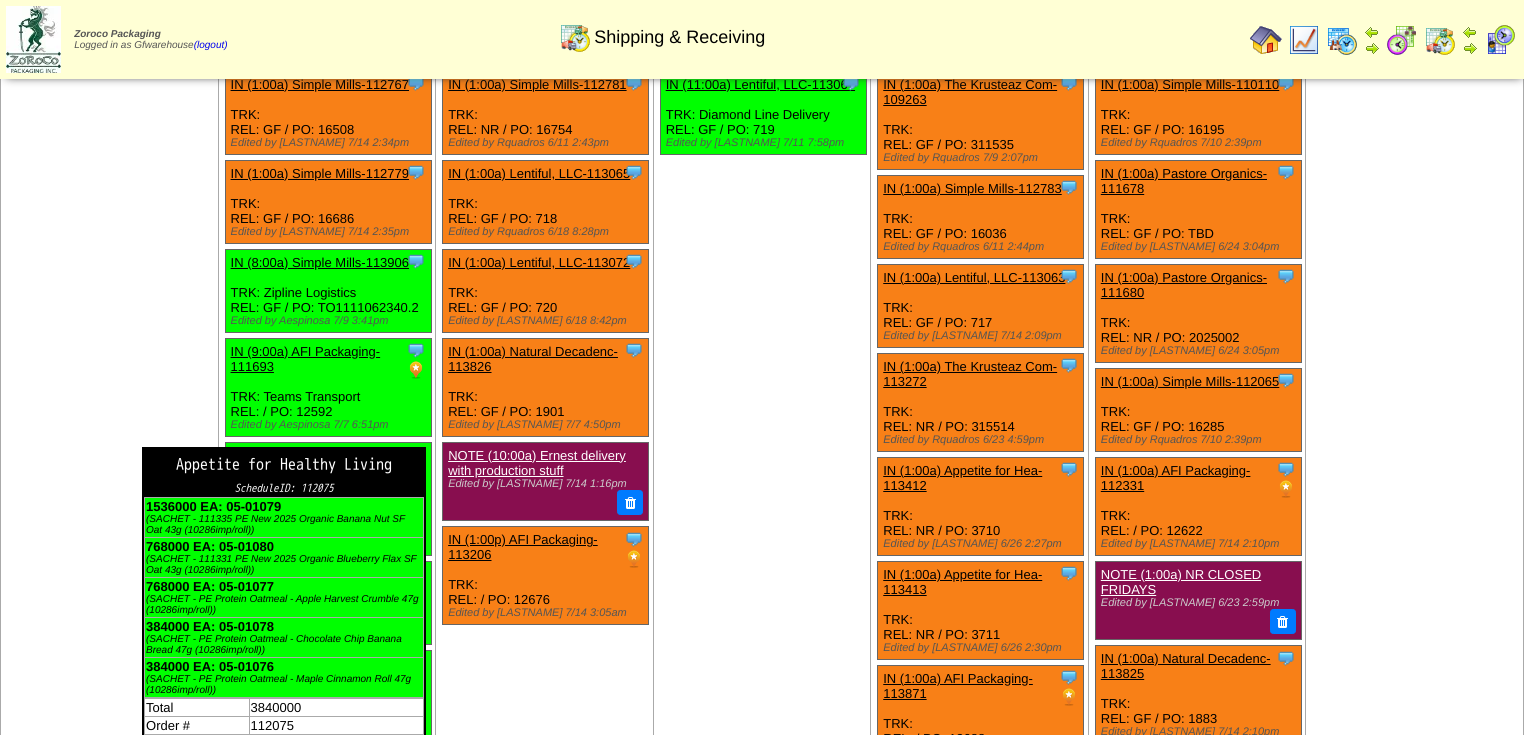 scroll, scrollTop: 960, scrollLeft: 0, axis: vertical 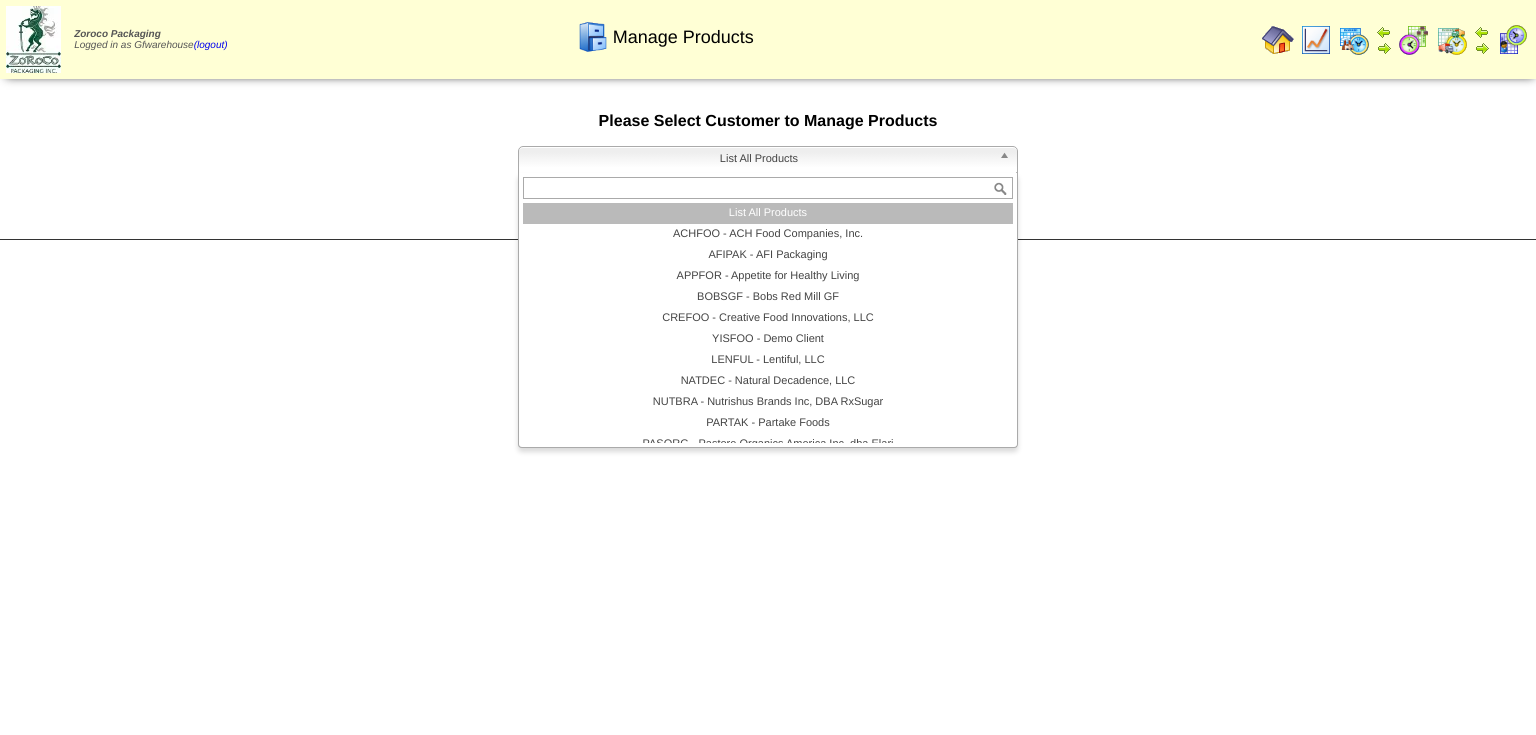 click at bounding box center [1008, 160] 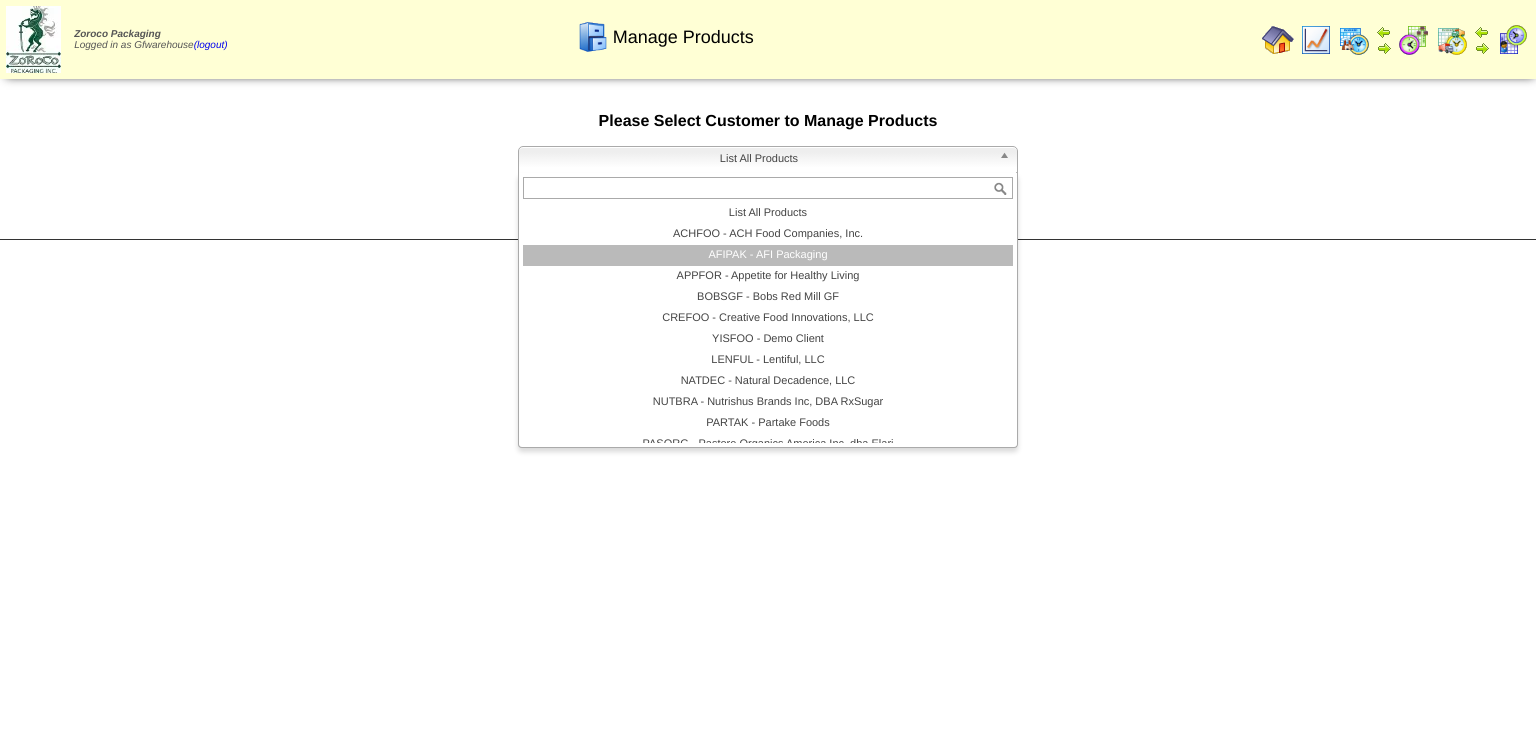 click on "AFIPAK - AFI Packaging" at bounding box center (768, 255) 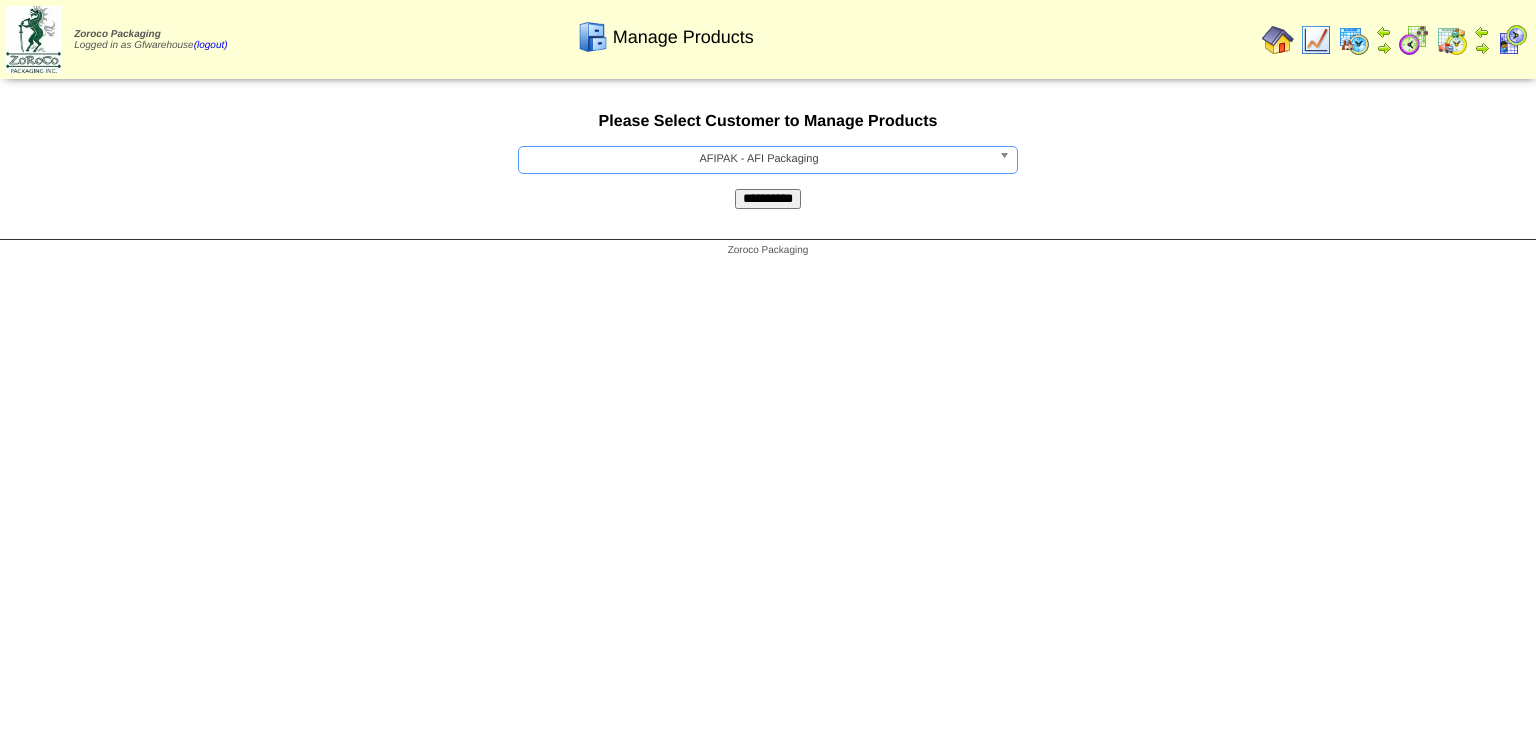 click on "**********" at bounding box center [768, 199] 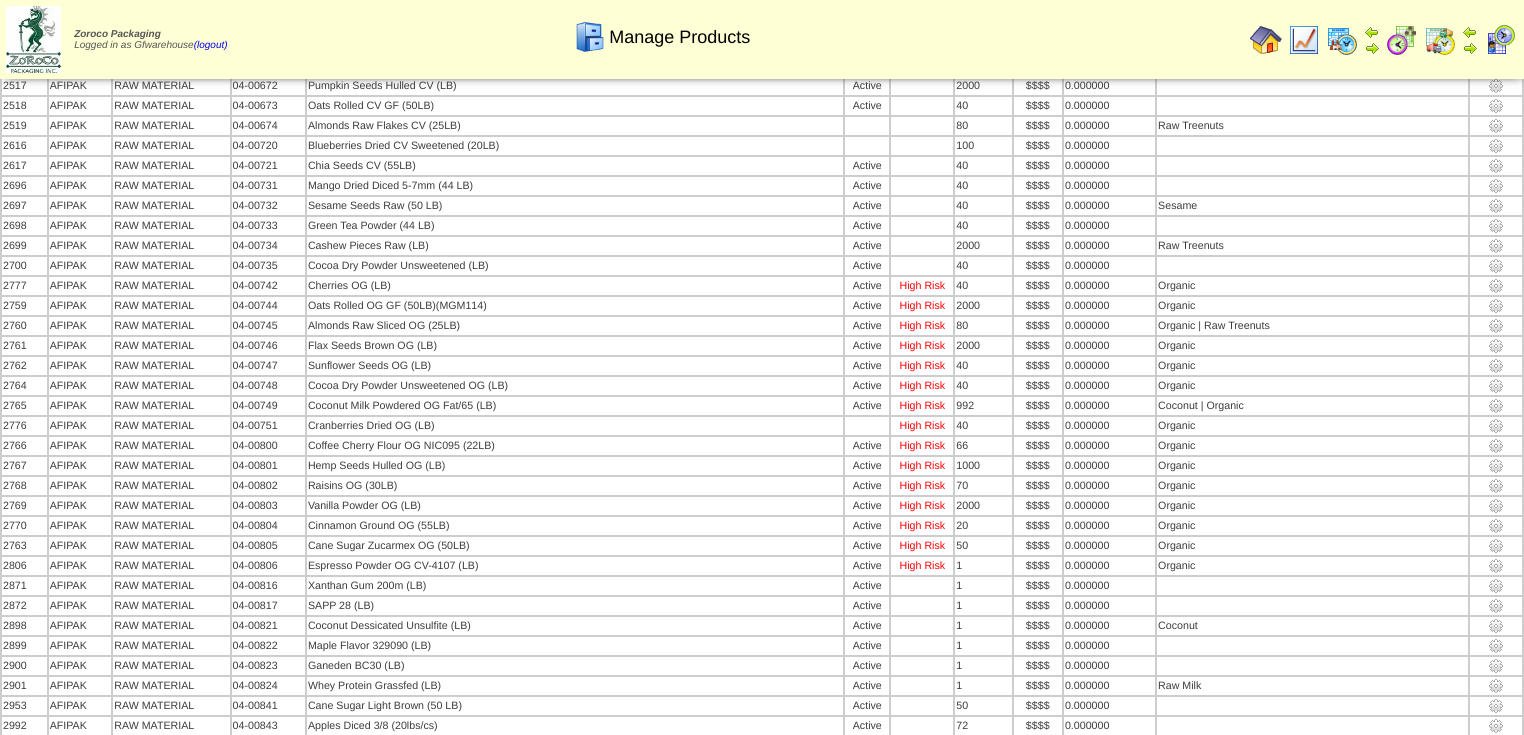 scroll, scrollTop: 3961, scrollLeft: 0, axis: vertical 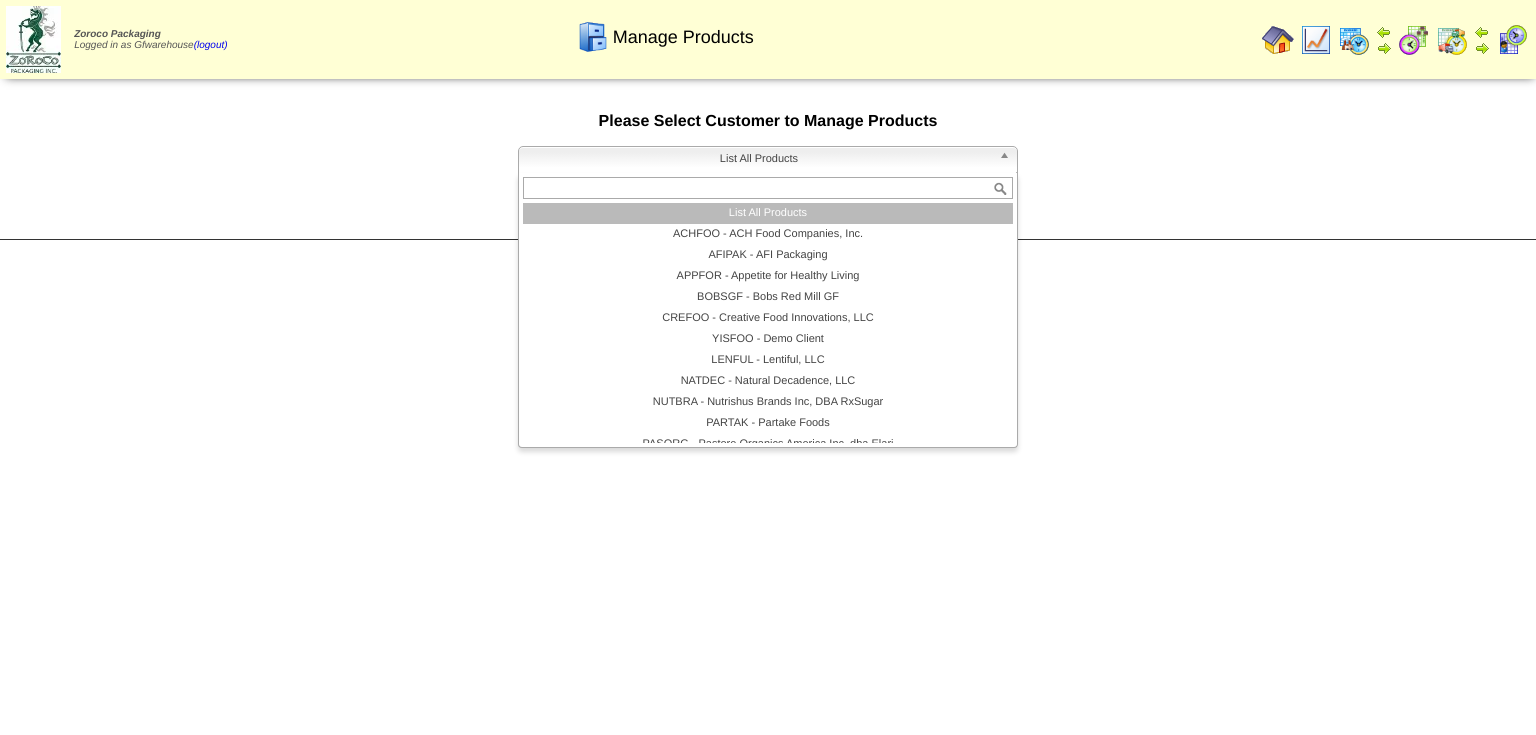 click at bounding box center [1008, 160] 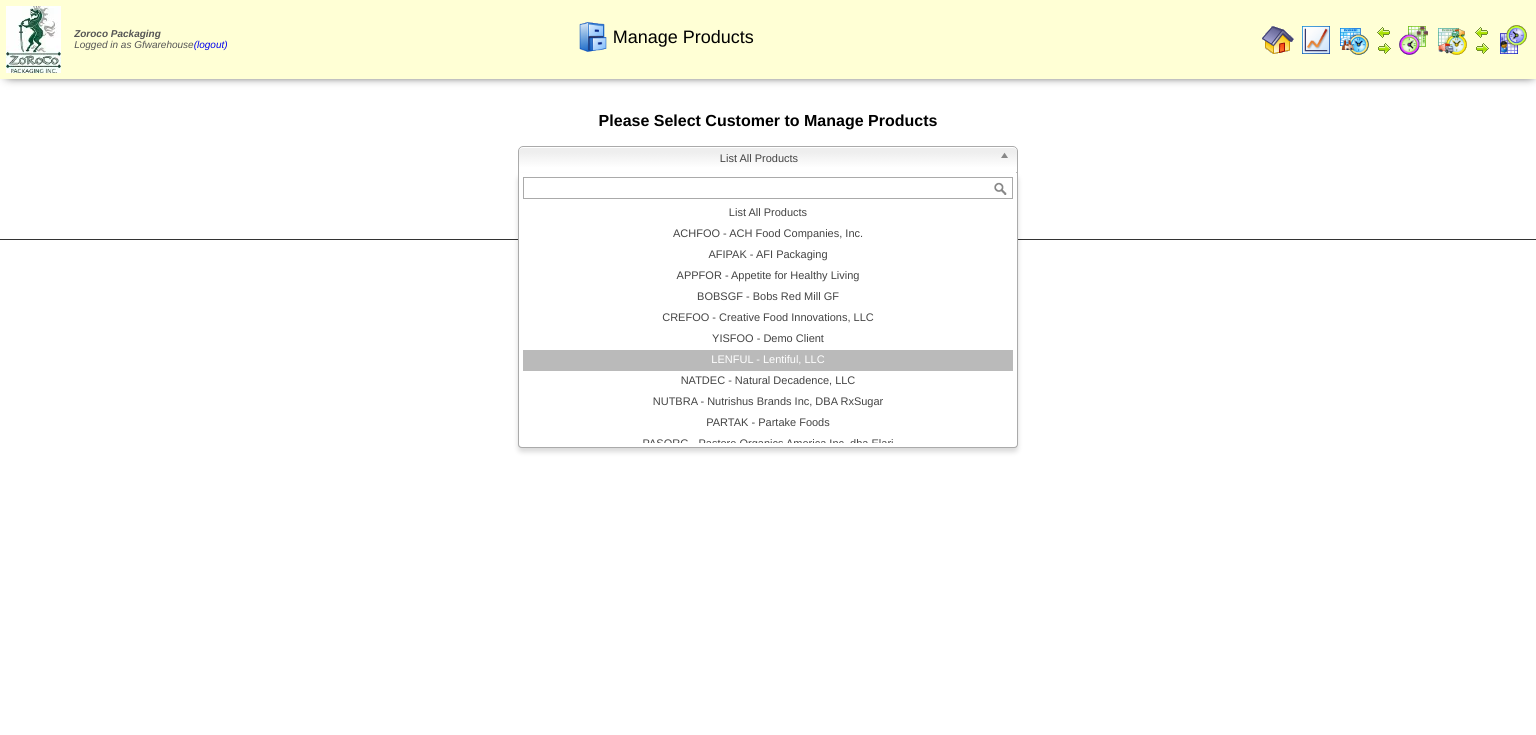 scroll, scrollTop: 116, scrollLeft: 0, axis: vertical 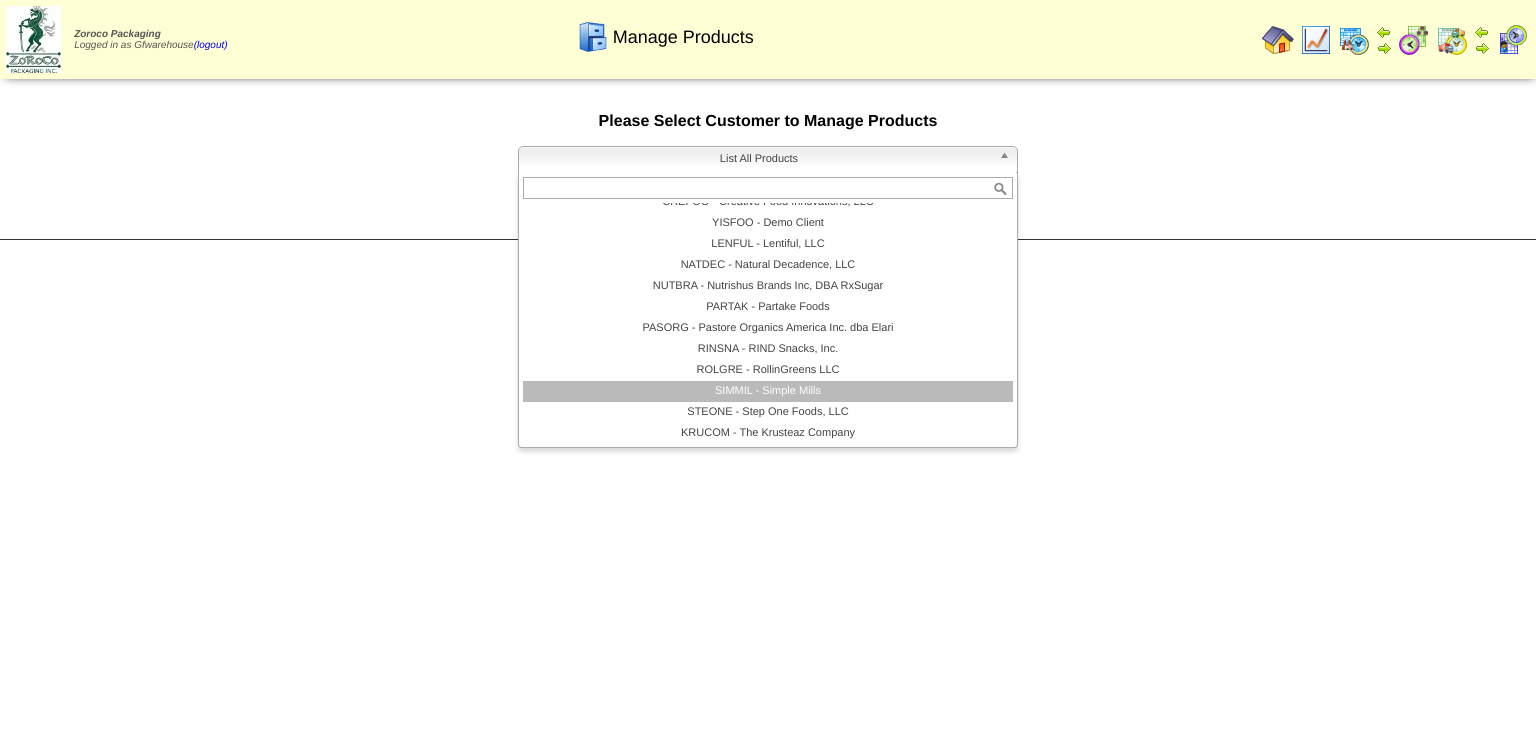 click on "SIMMIL - Simple Mills" at bounding box center [768, 391] 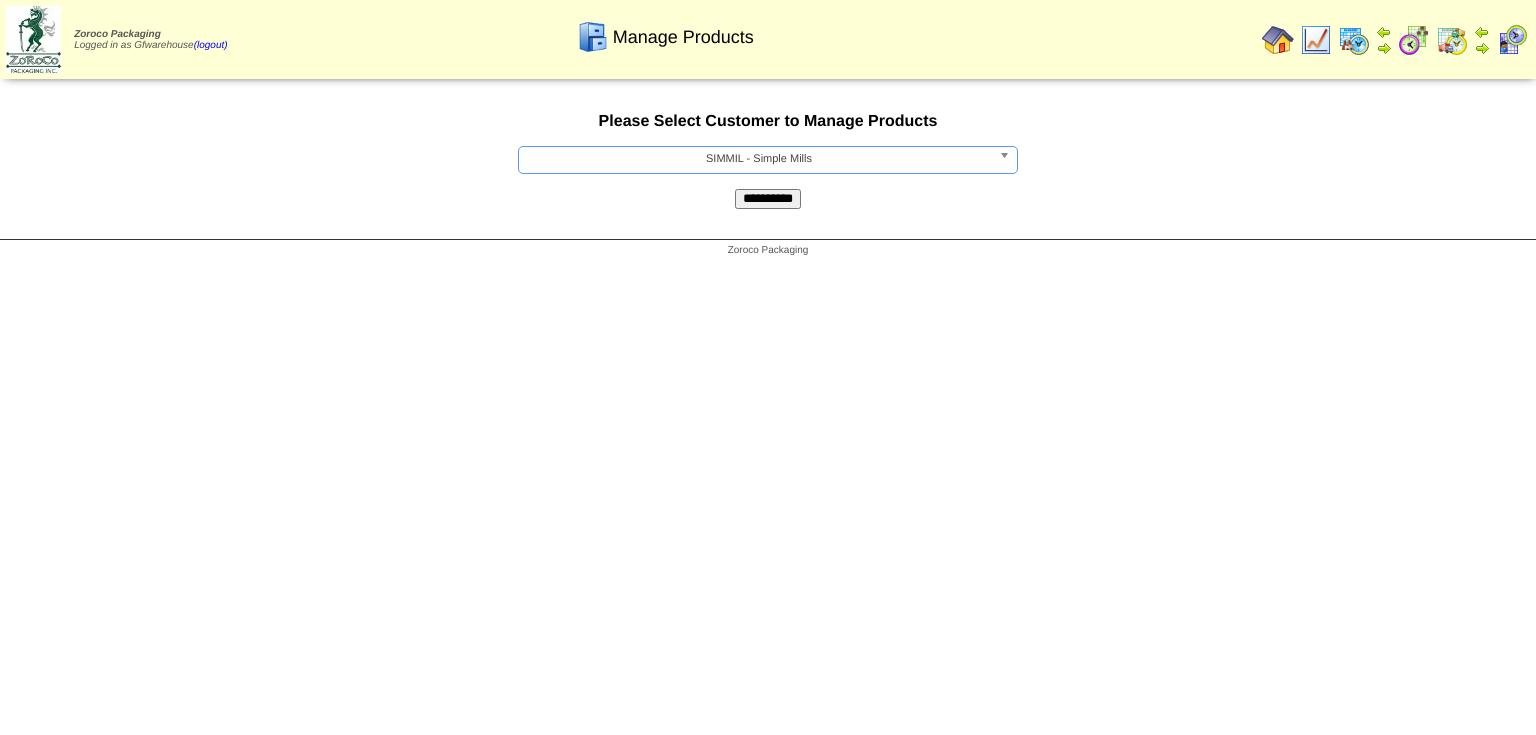 click on "**********" at bounding box center [768, 199] 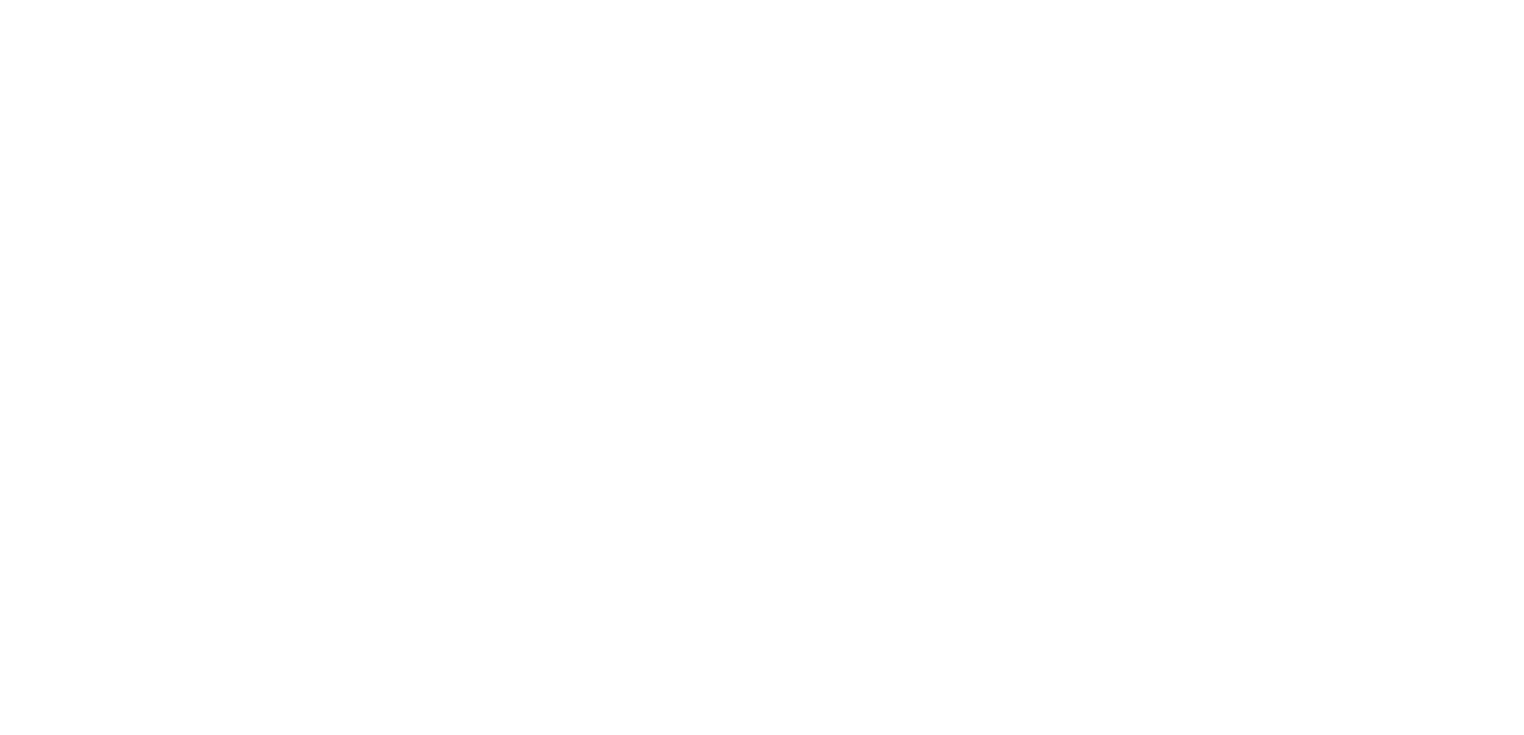 scroll, scrollTop: 0, scrollLeft: 0, axis: both 